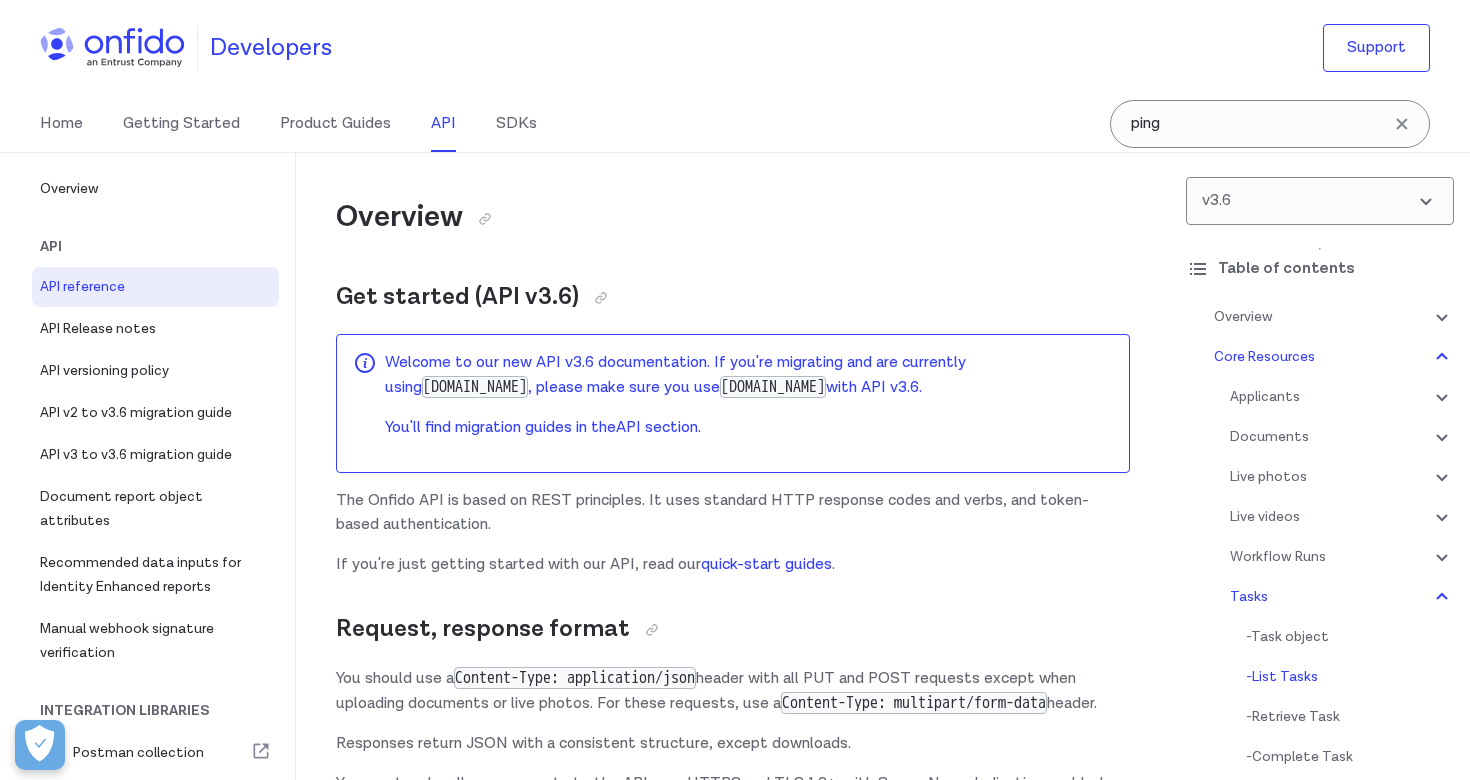 scroll, scrollTop: 61298, scrollLeft: 0, axis: vertical 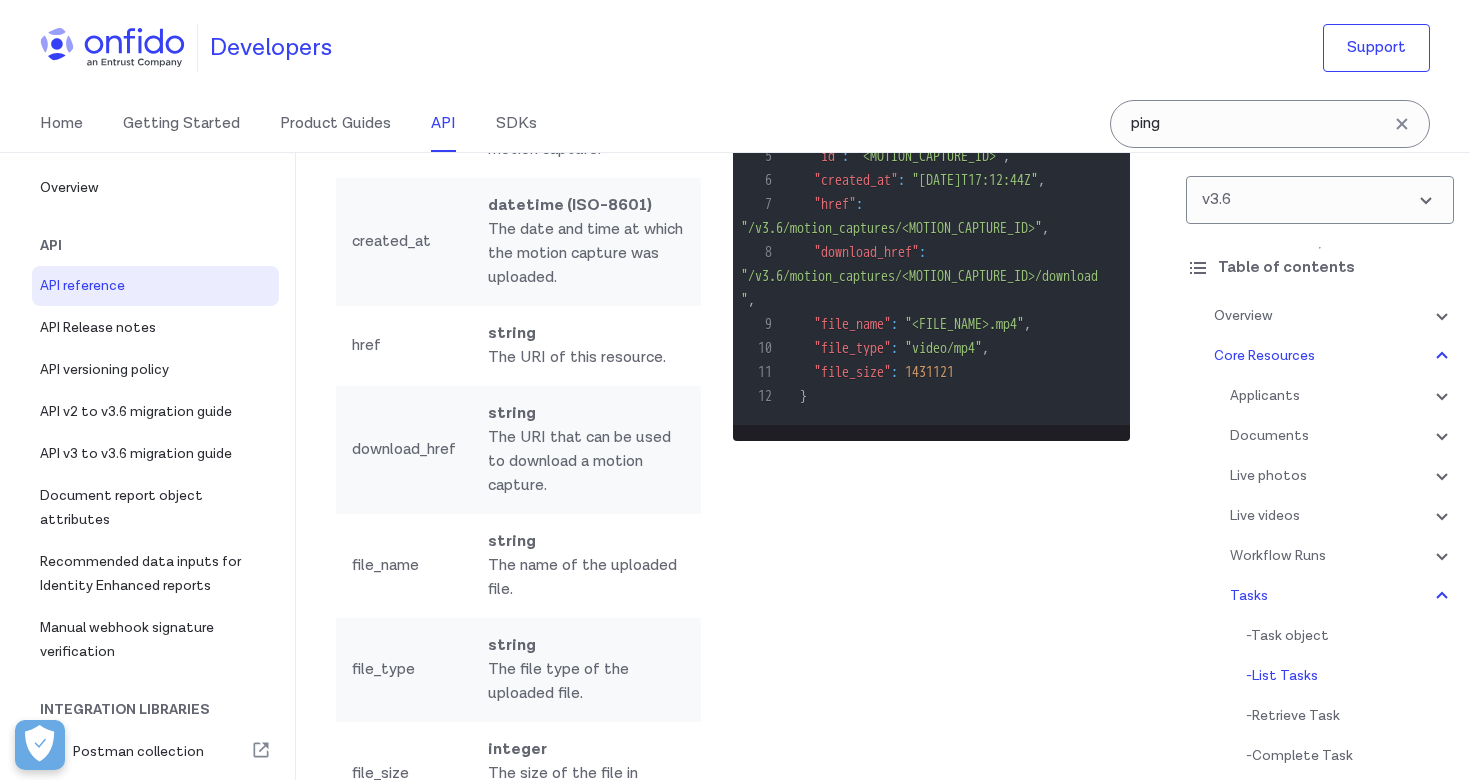click on "Developers Support" at bounding box center (735, 48) 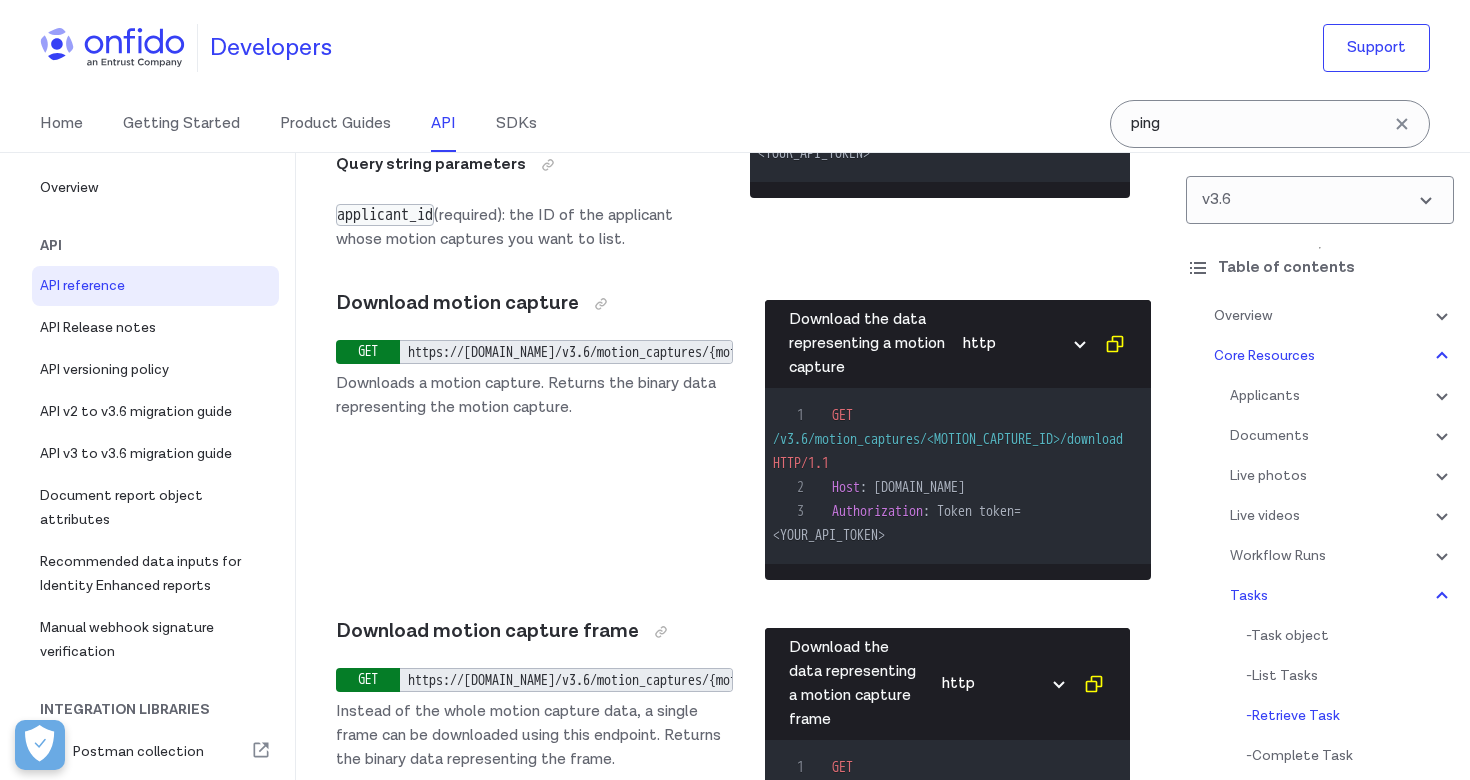 scroll, scrollTop: 62860, scrollLeft: 0, axis: vertical 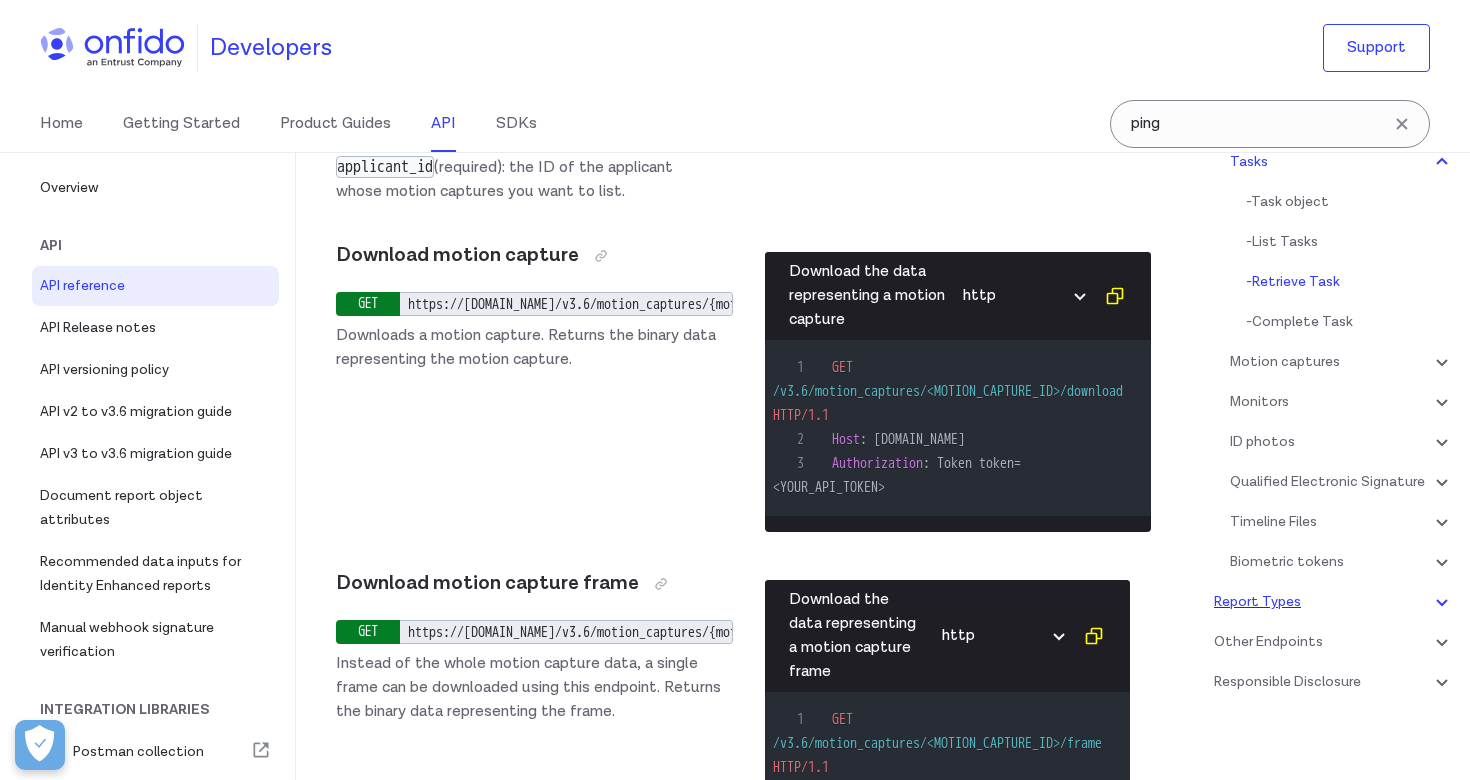 click on "Report Types" at bounding box center [1334, 602] 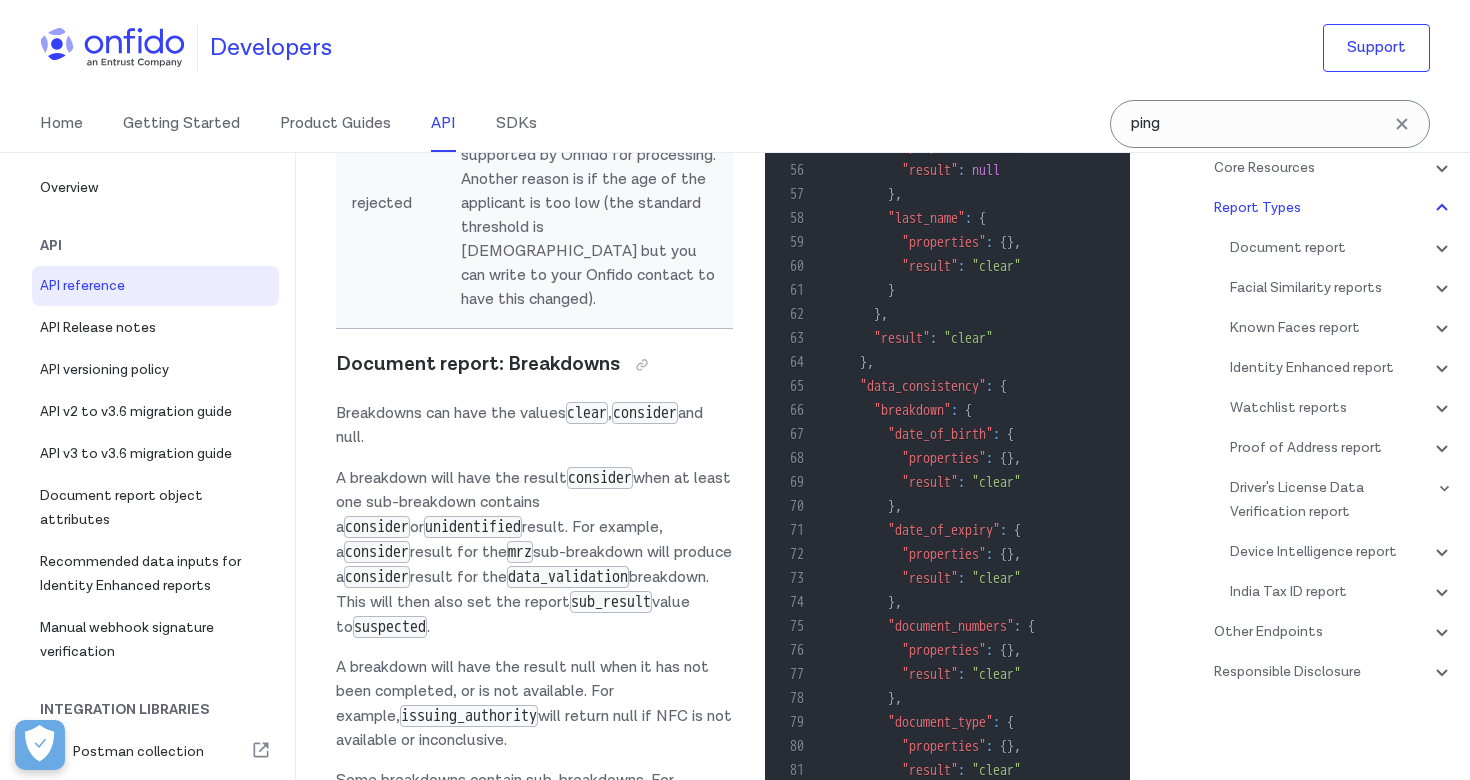 scroll, scrollTop: 156, scrollLeft: 0, axis: vertical 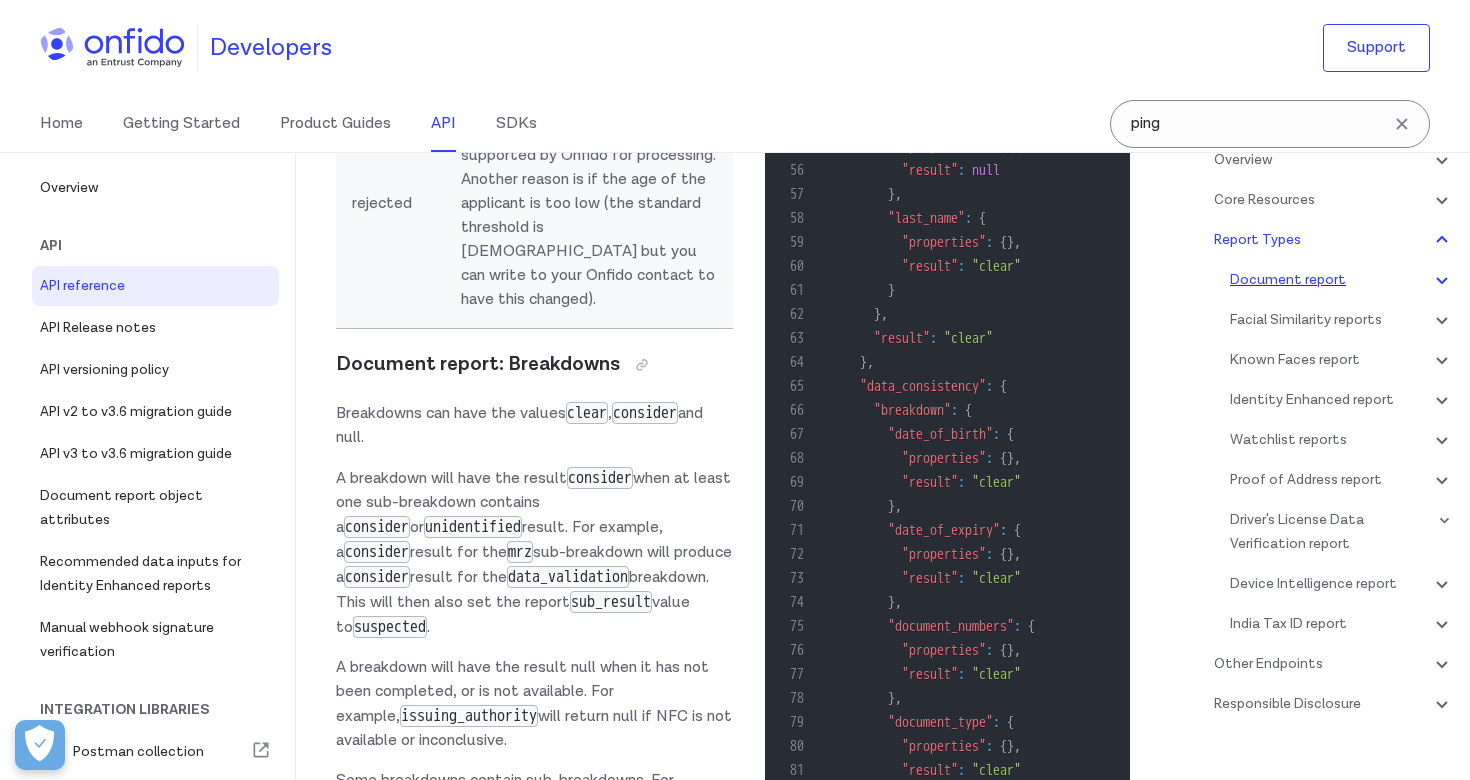 click on "Document report" at bounding box center (1342, 280) 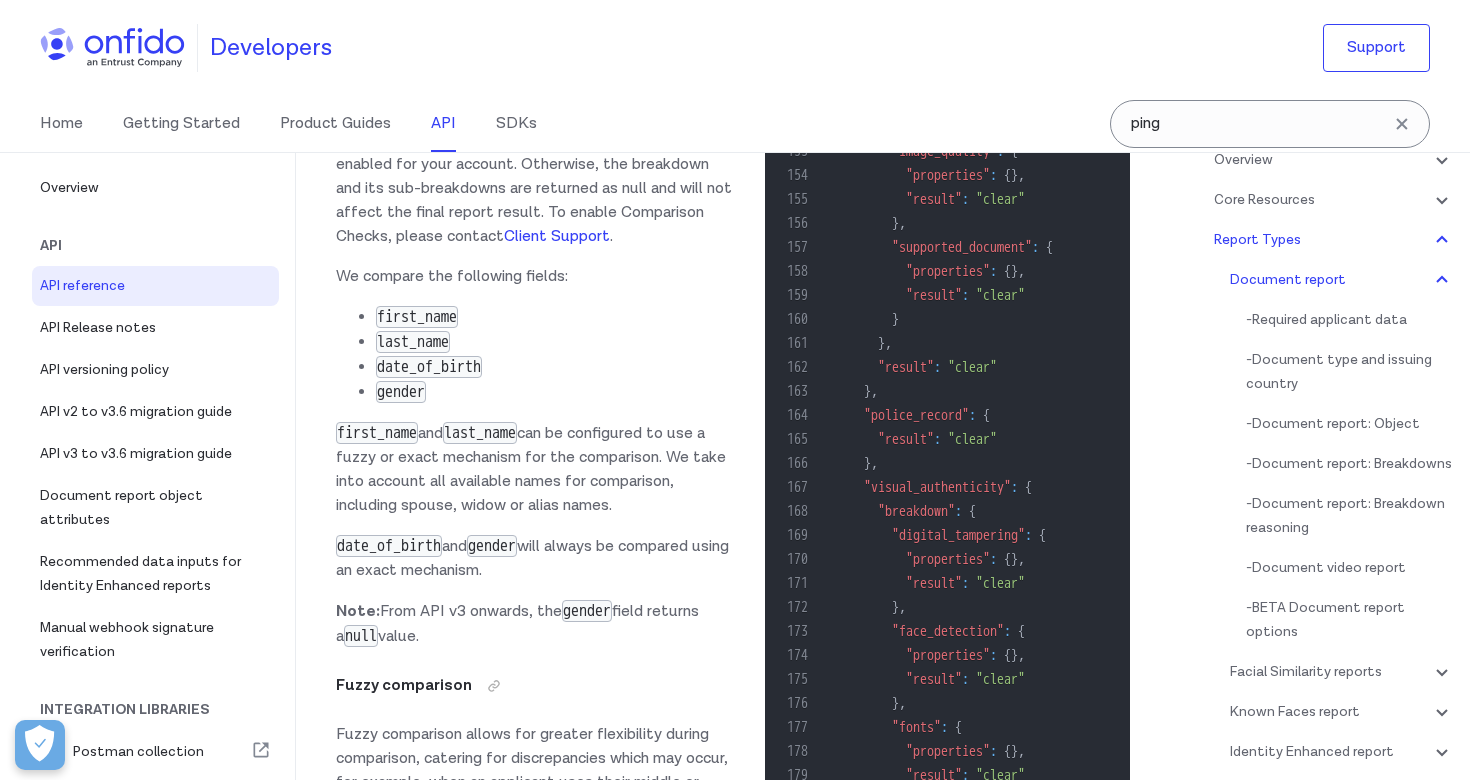 scroll, scrollTop: 86179, scrollLeft: 0, axis: vertical 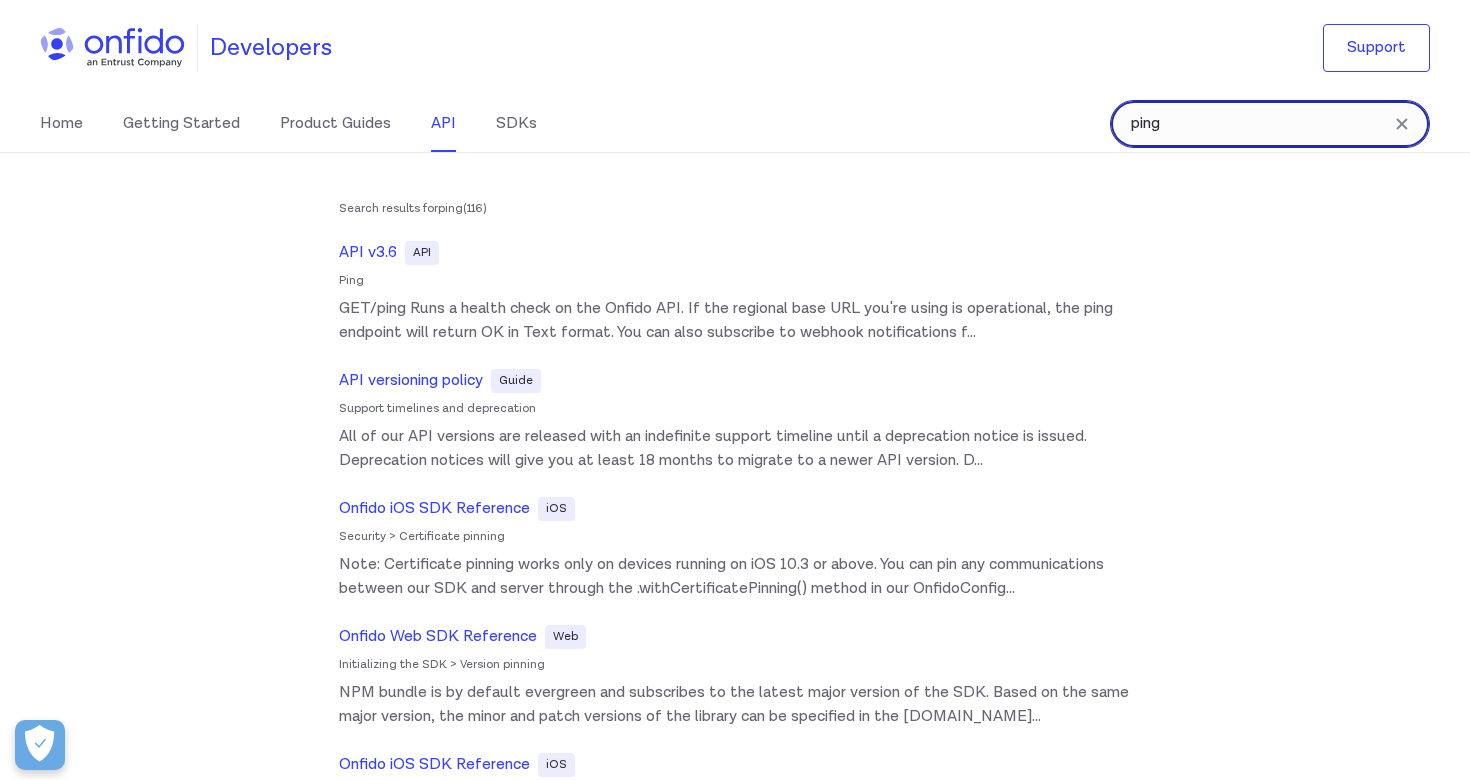 click on "ping" at bounding box center (1270, 124) 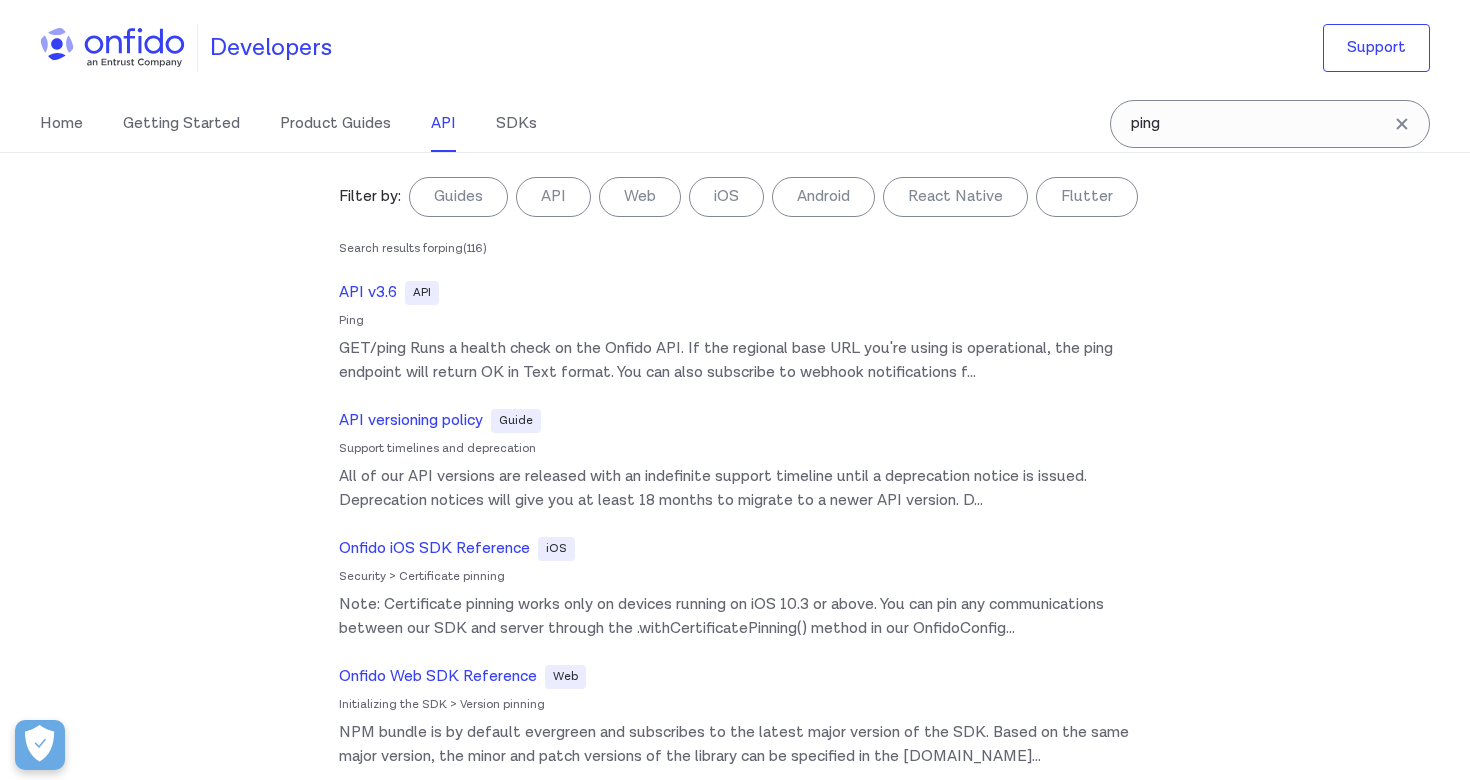 click 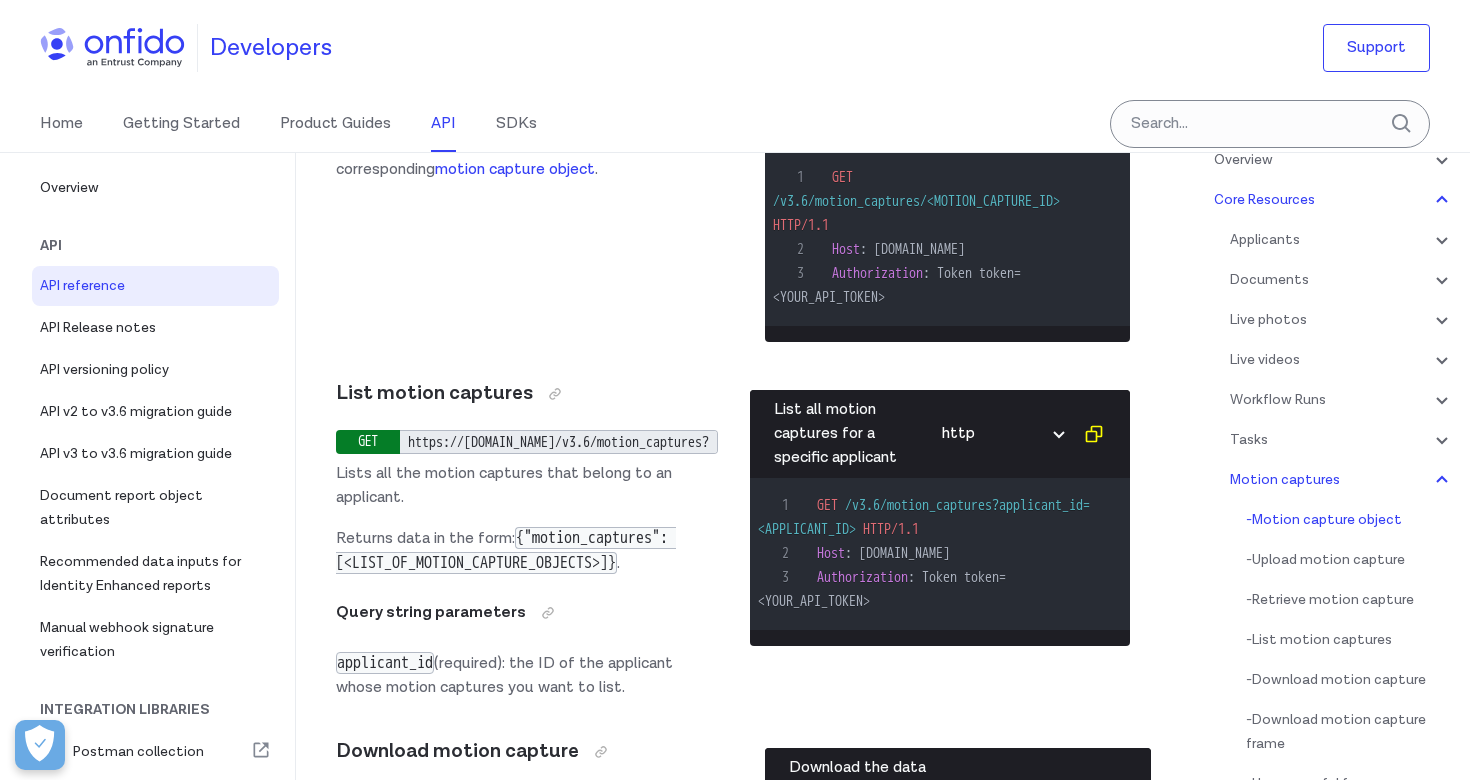 scroll, scrollTop: 61619, scrollLeft: 0, axis: vertical 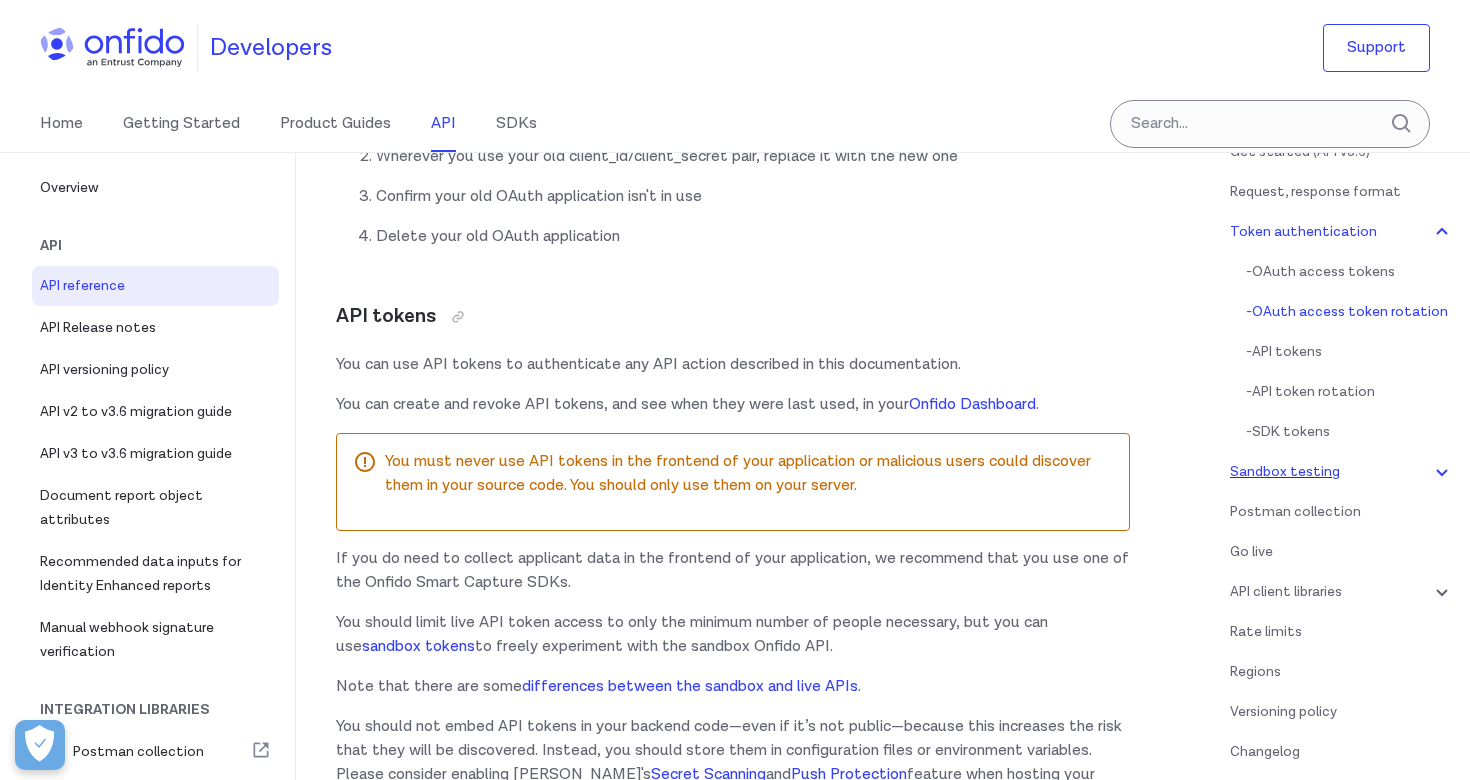 click on "Sandbox testing" at bounding box center (1342, 472) 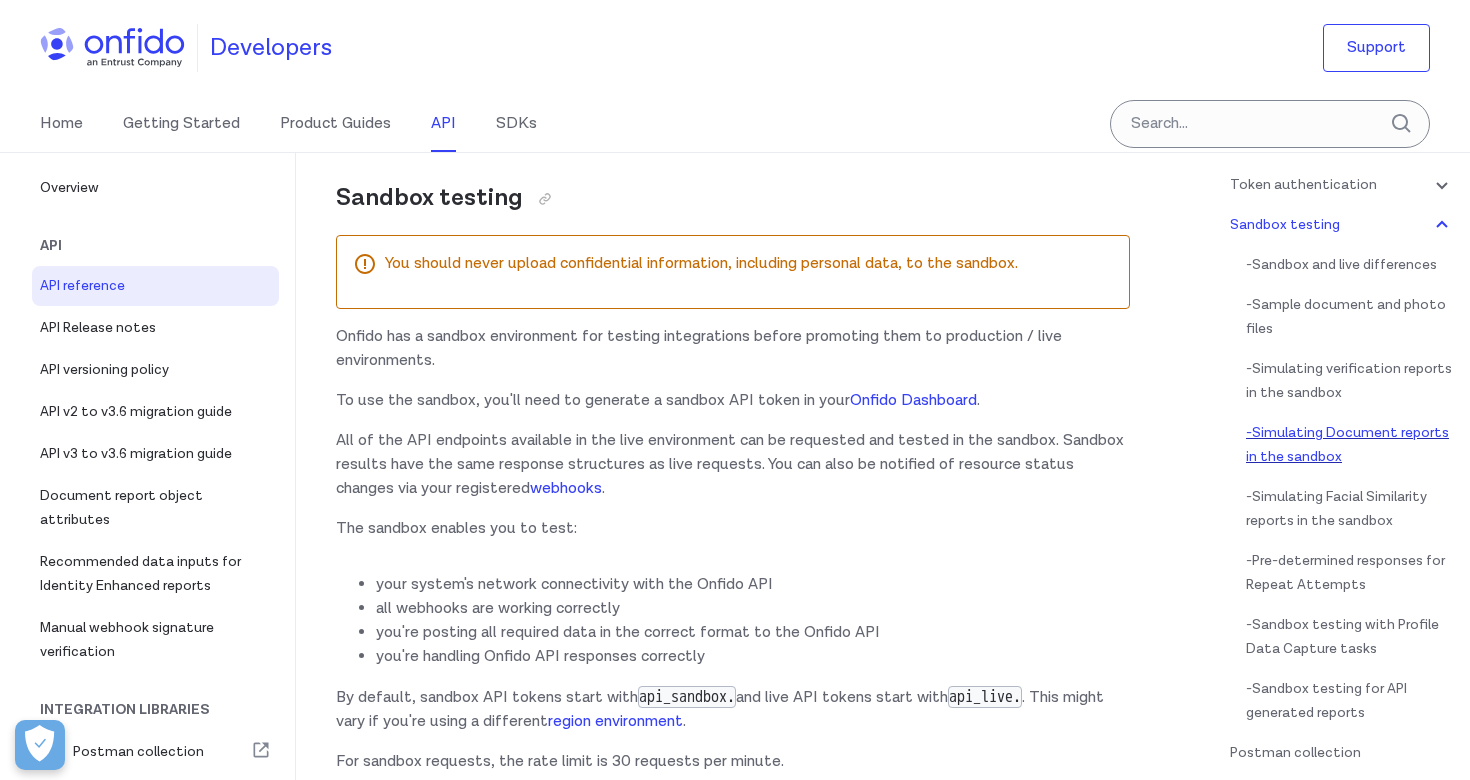 scroll, scrollTop: 245, scrollLeft: 0, axis: vertical 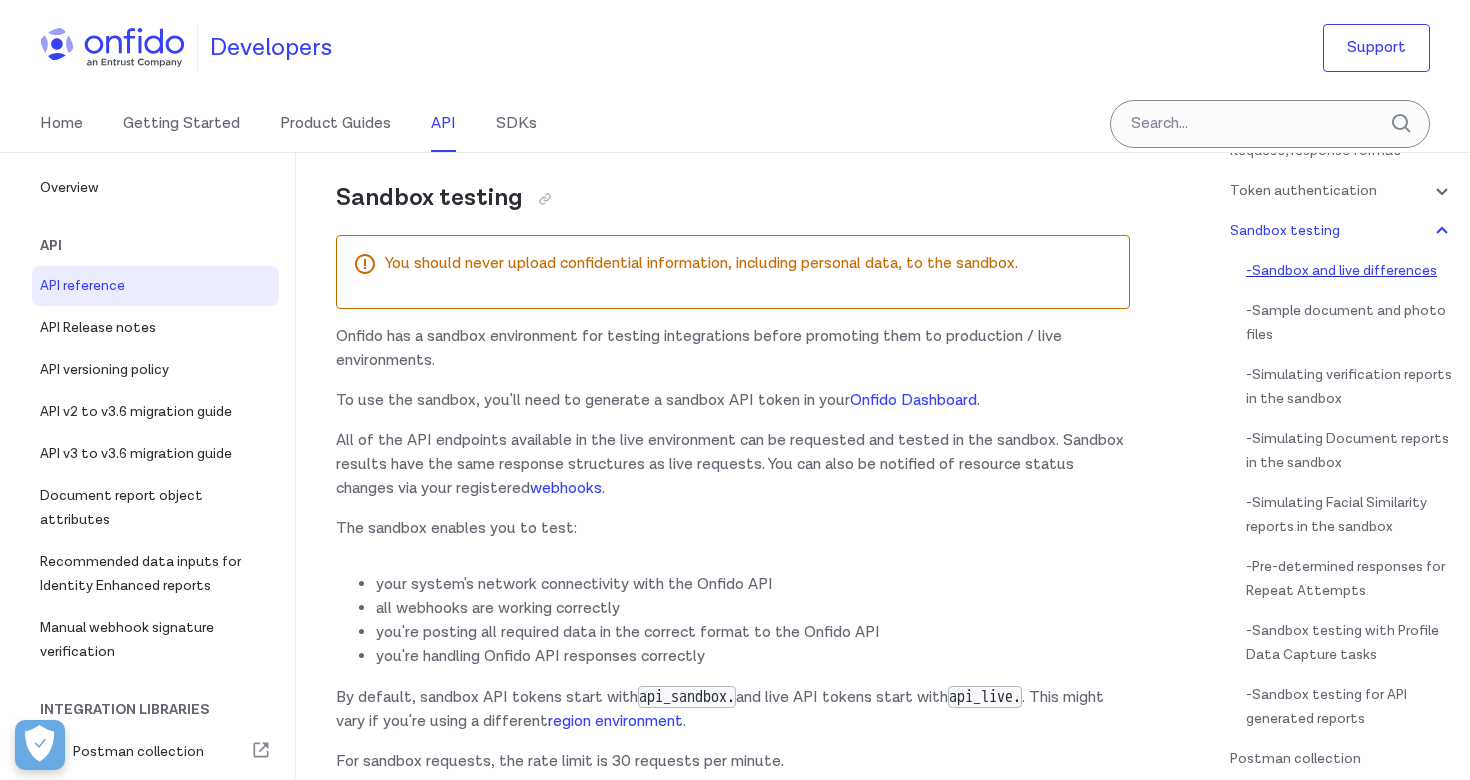 click on "-  Sandbox and live differences" at bounding box center (1350, 271) 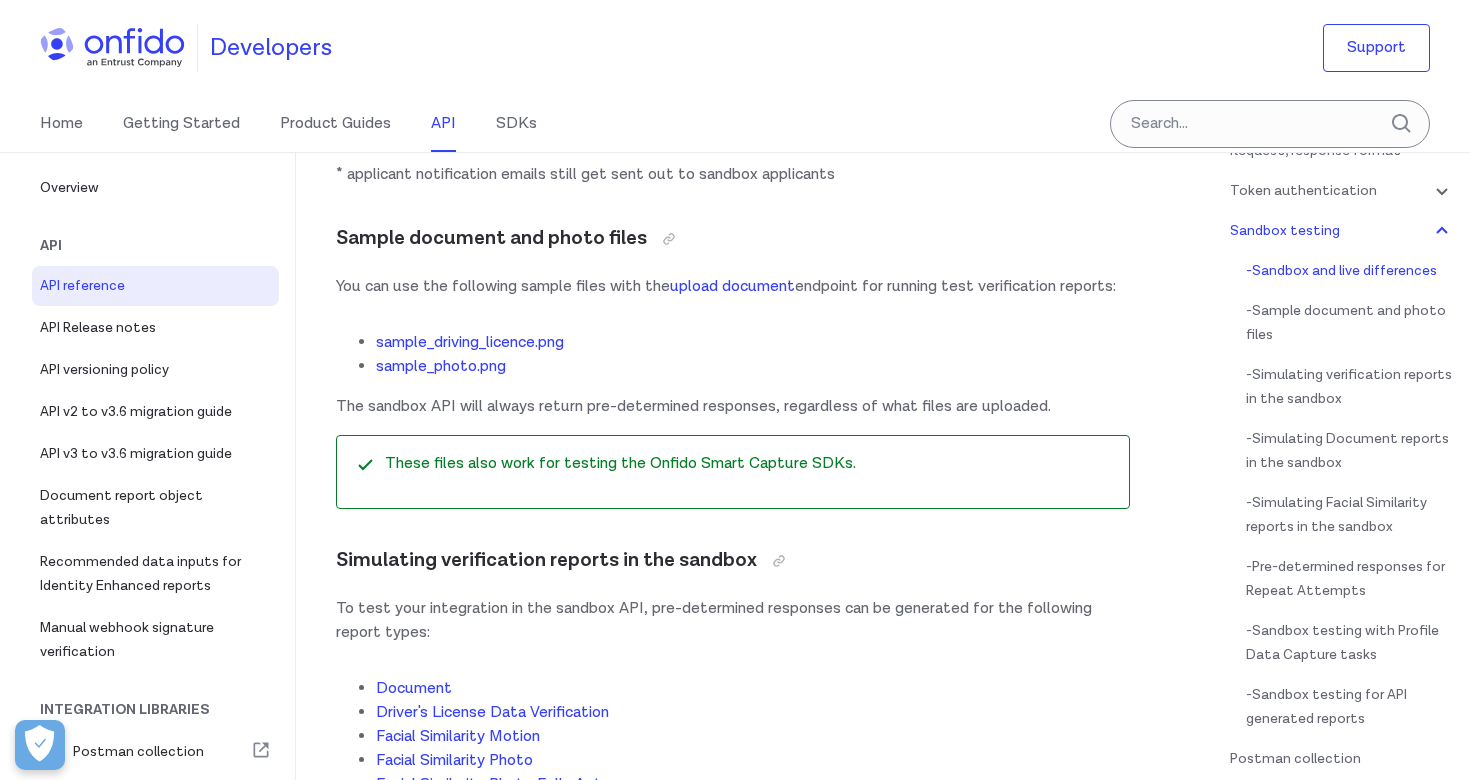 scroll, scrollTop: 3976, scrollLeft: 0, axis: vertical 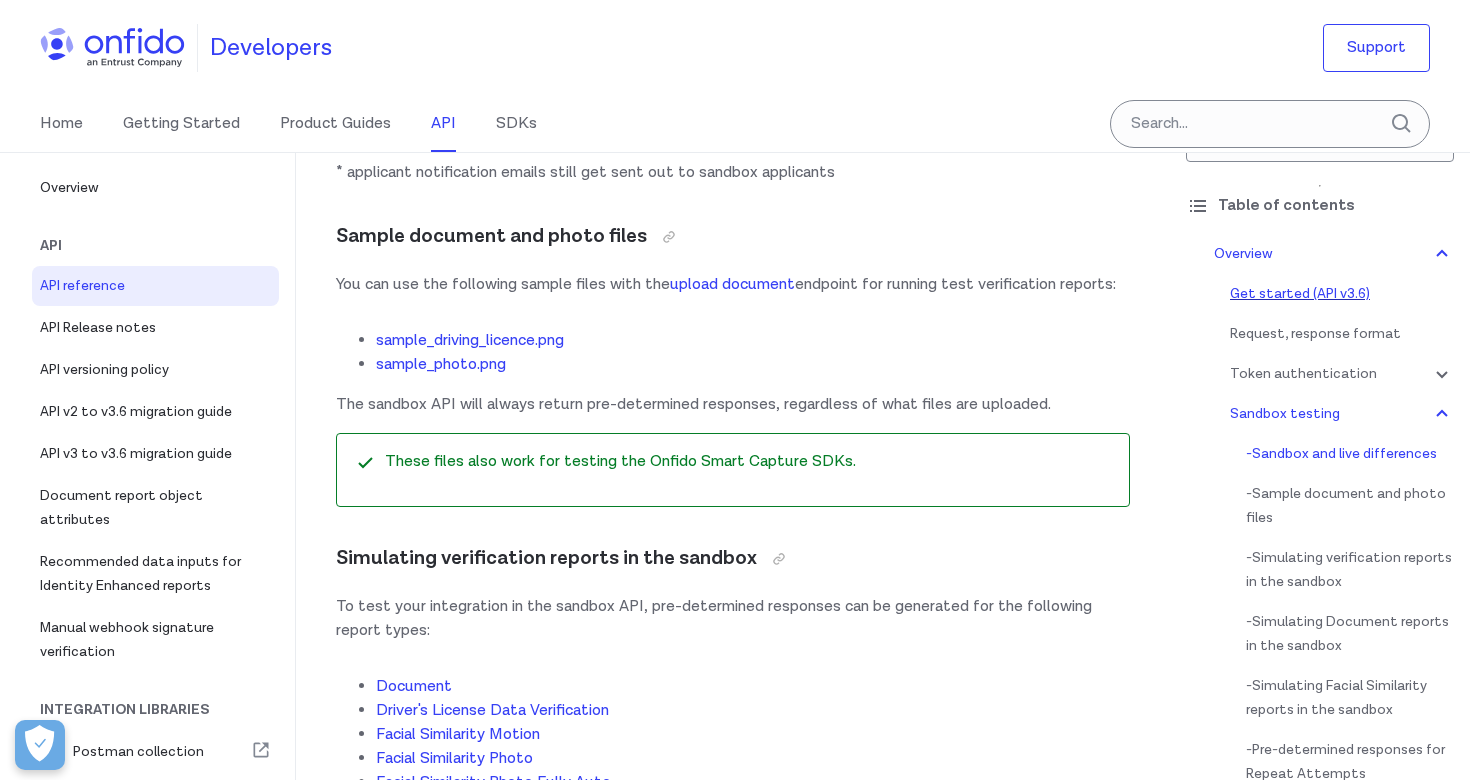 click on "Get started (API v3.6)" at bounding box center (1342, 294) 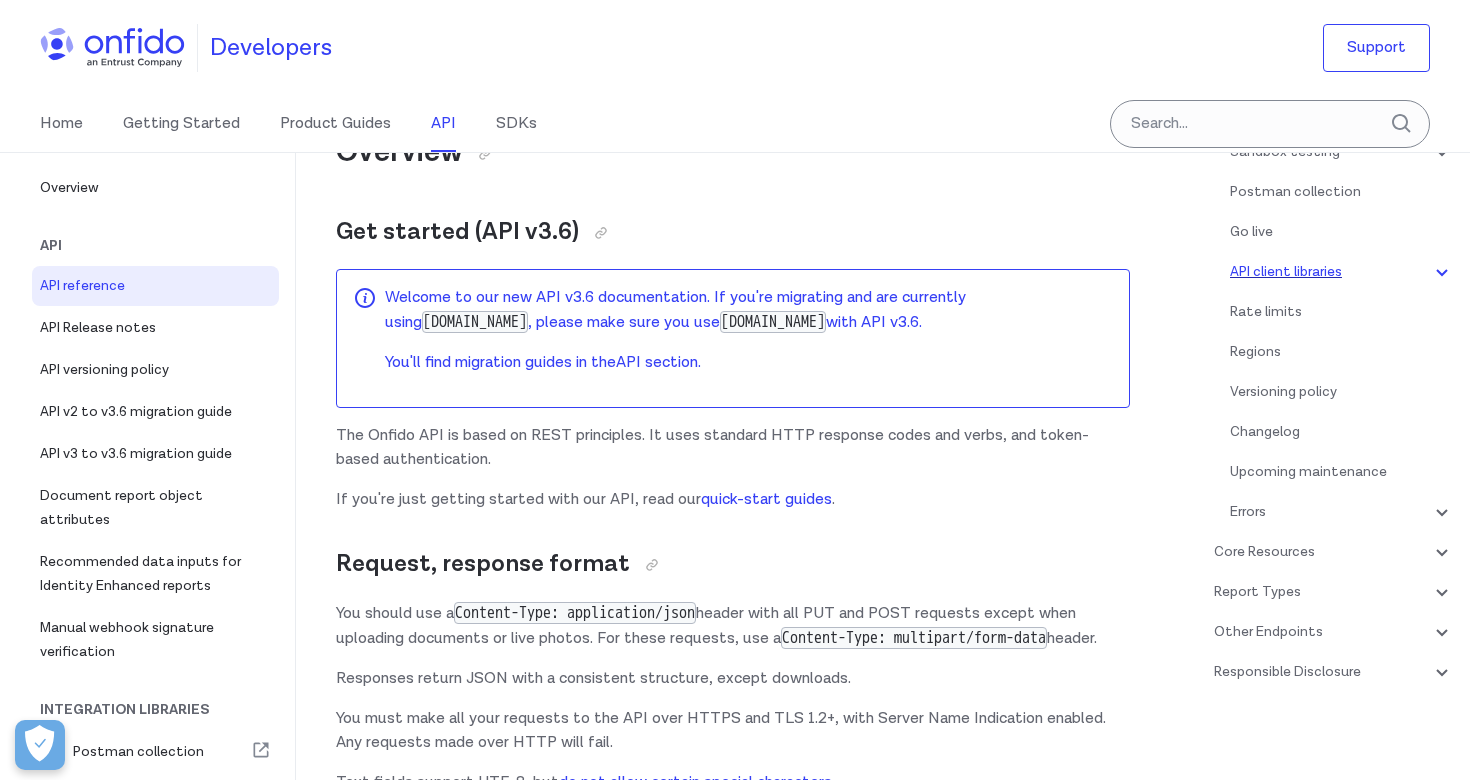 scroll, scrollTop: 324, scrollLeft: 0, axis: vertical 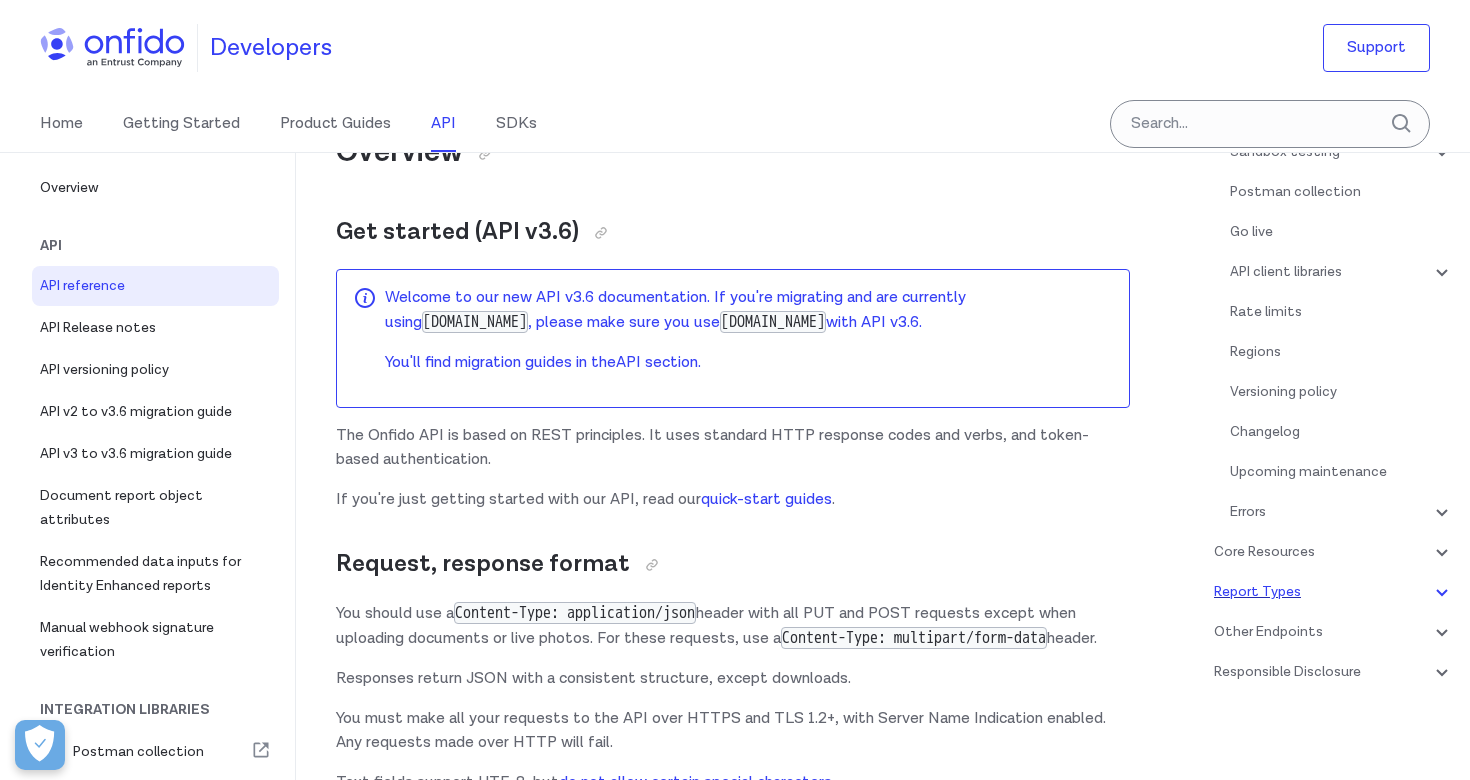 click on "Report Types" at bounding box center [1334, 592] 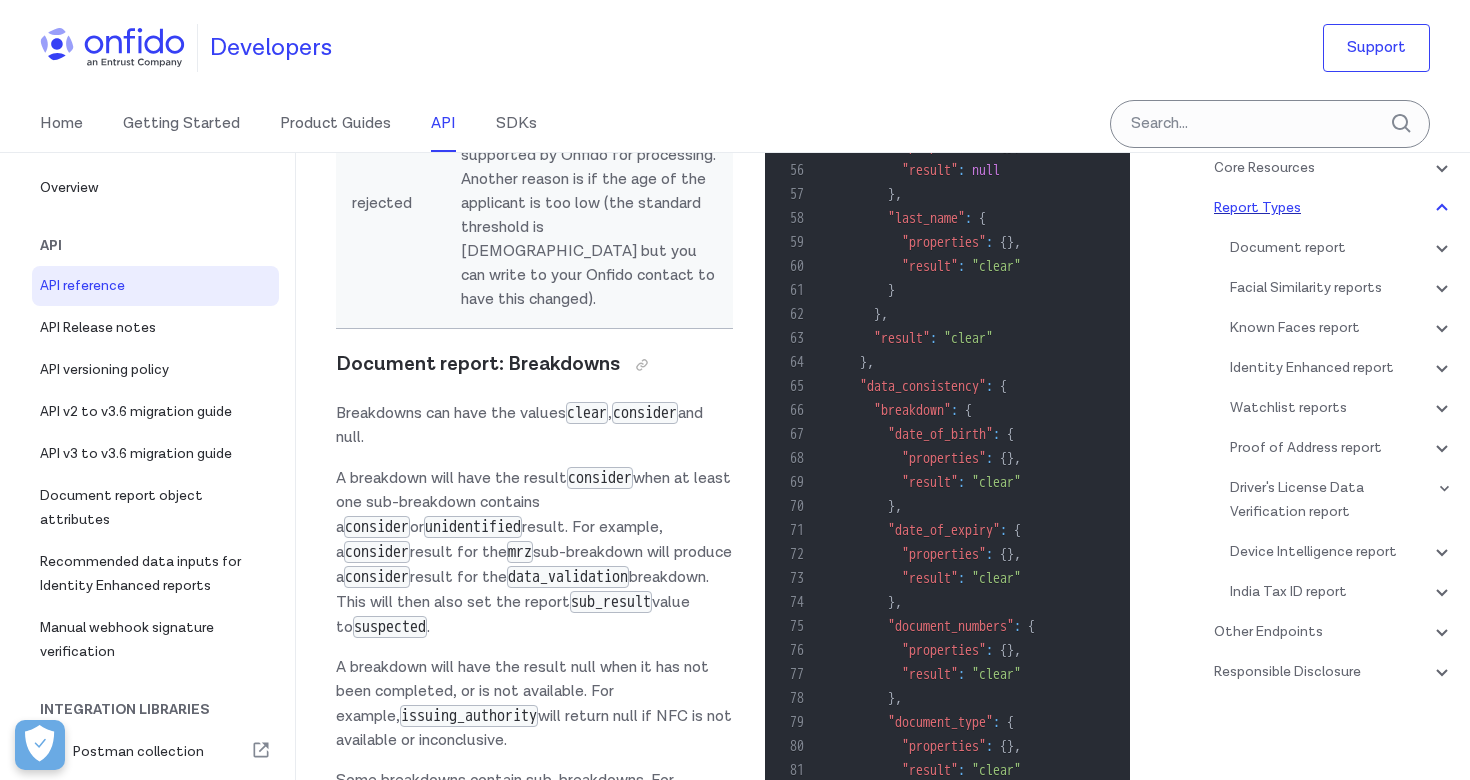 scroll, scrollTop: 188, scrollLeft: 0, axis: vertical 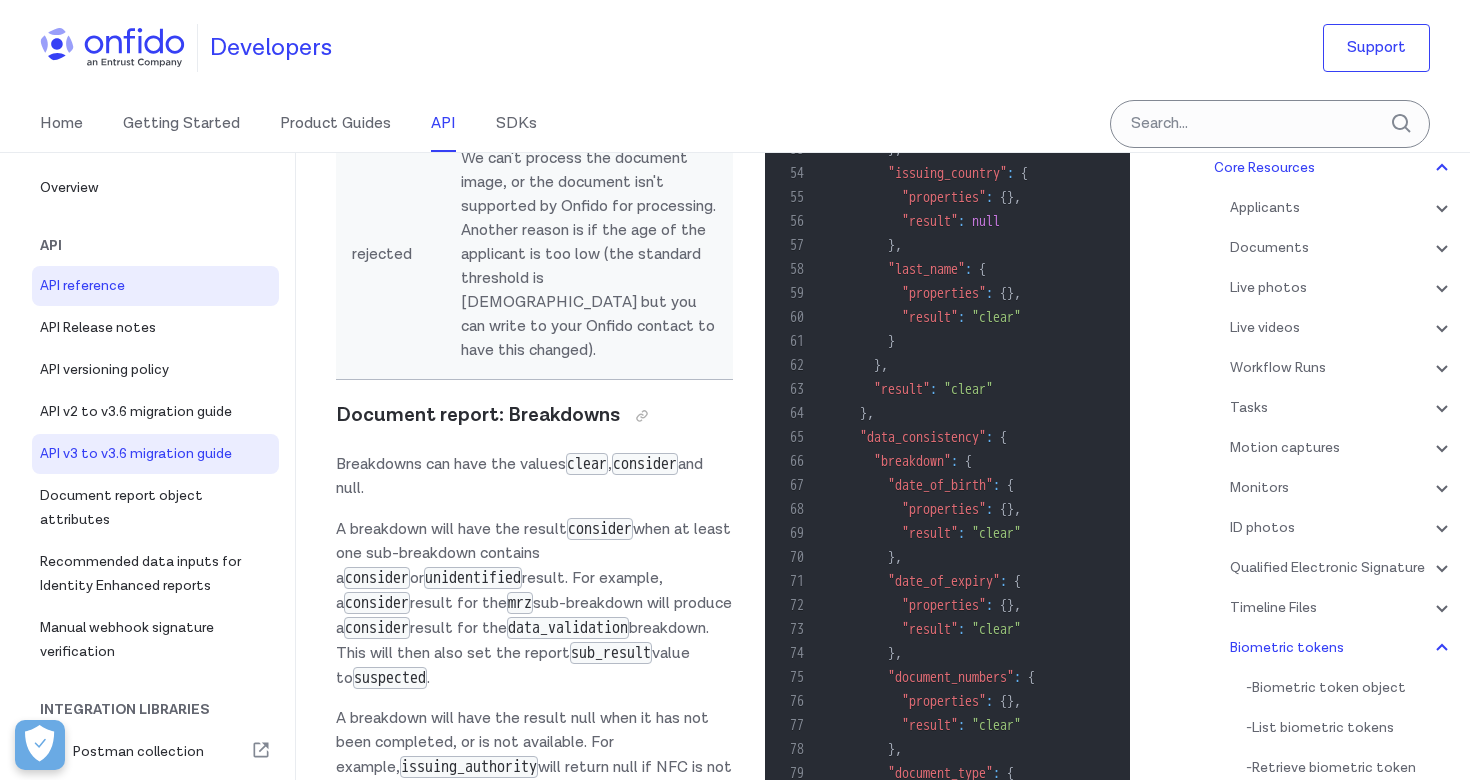 click on "API v3 to v3.6 migration guide" at bounding box center [155, 454] 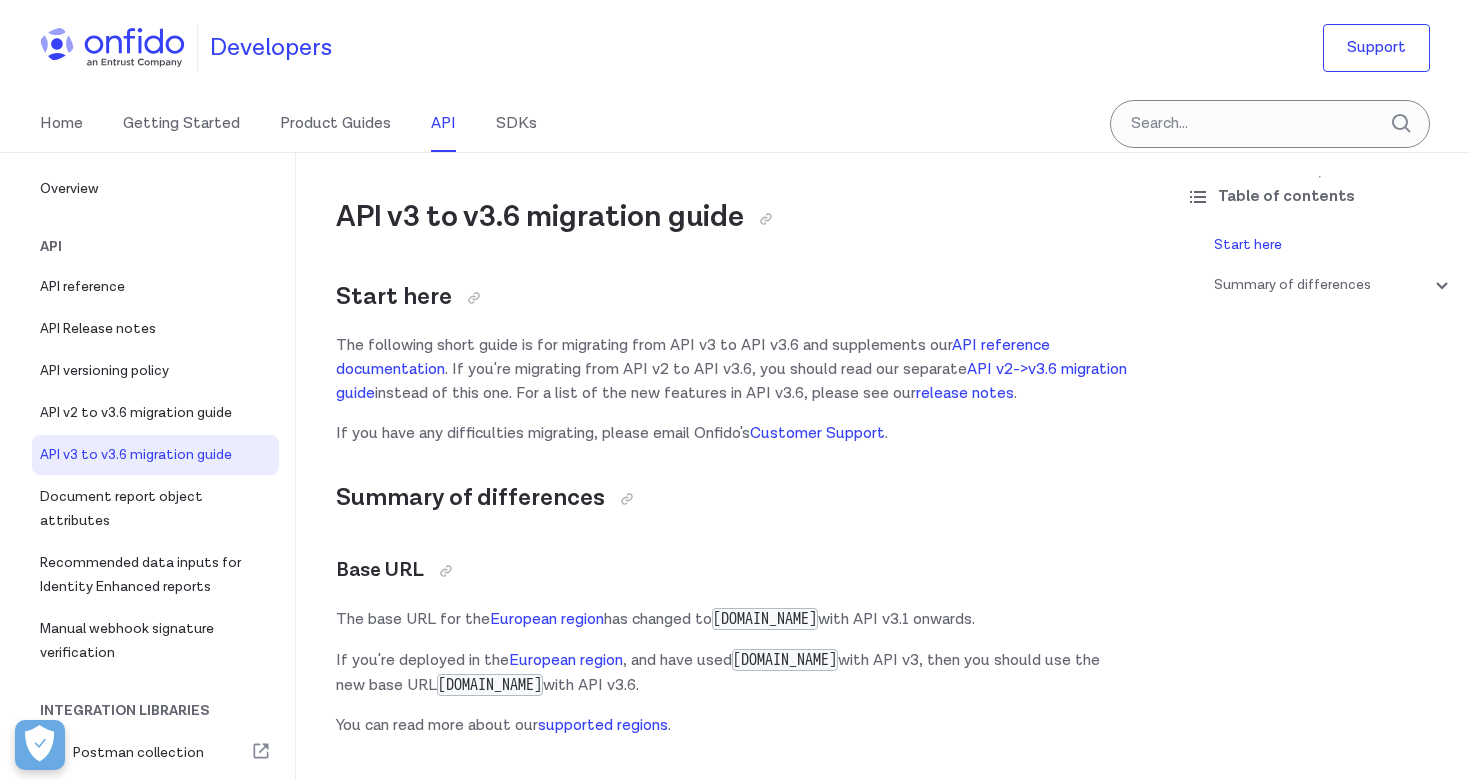 scroll, scrollTop: 0, scrollLeft: 0, axis: both 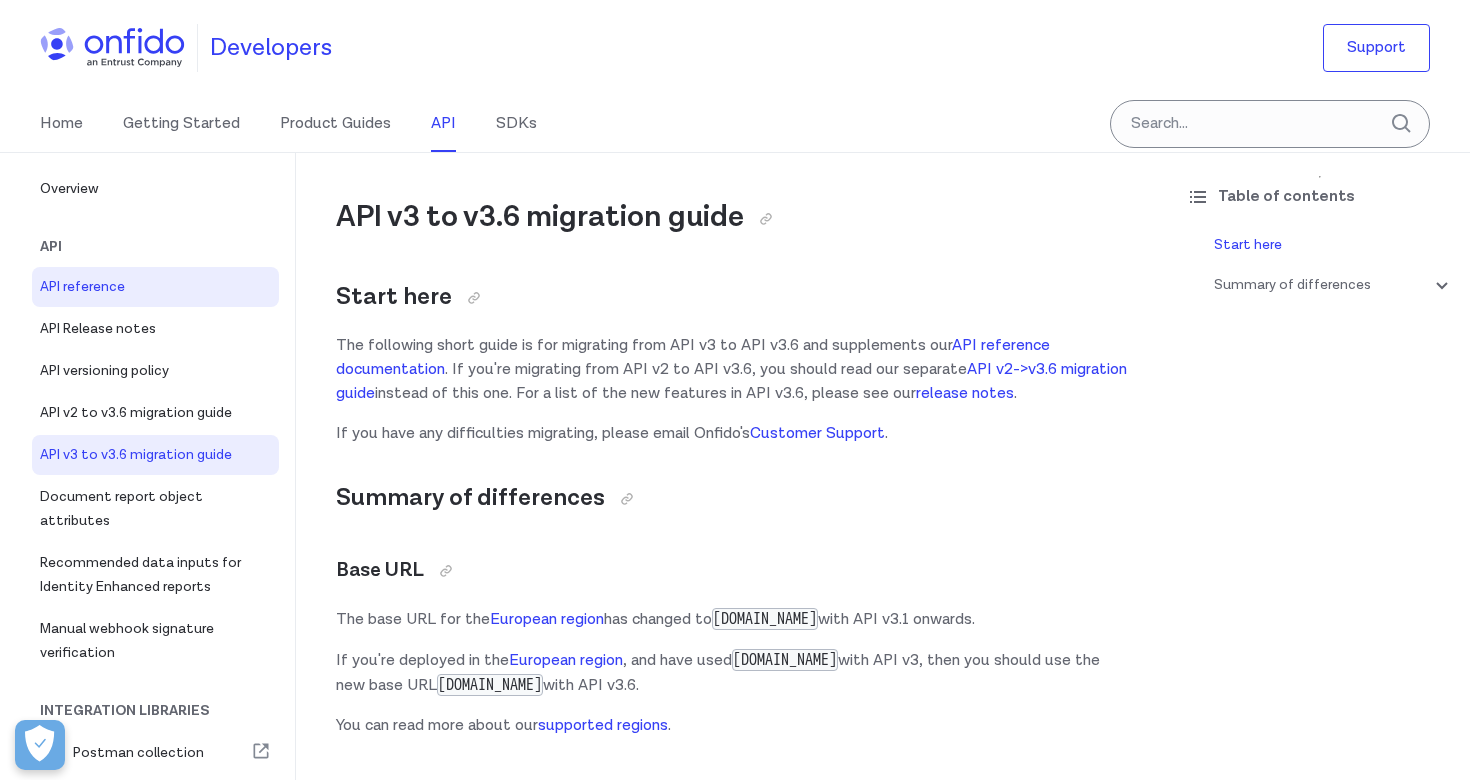 click on "API reference" at bounding box center (155, 287) 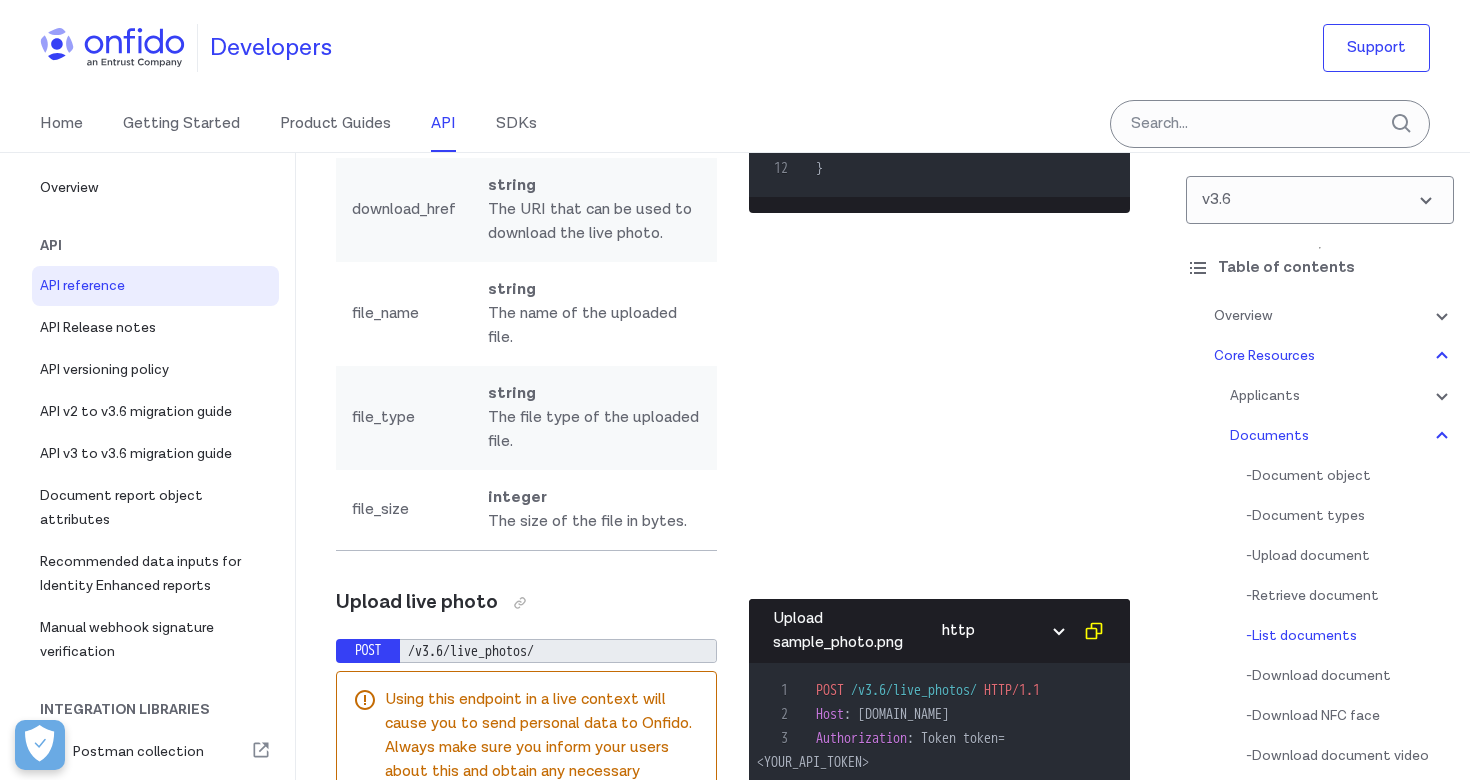 scroll, scrollTop: 39965, scrollLeft: 0, axis: vertical 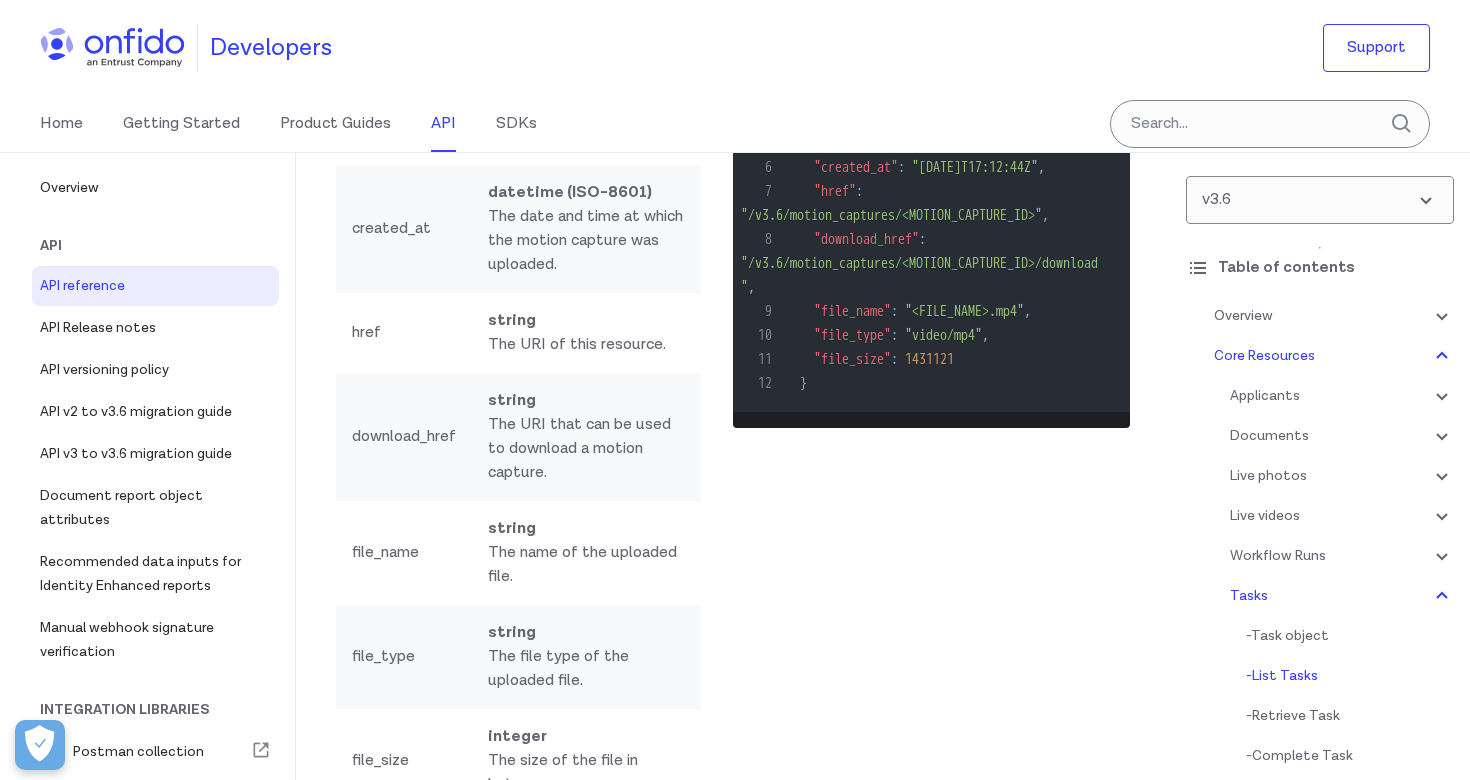 click at bounding box center (450, -3204) 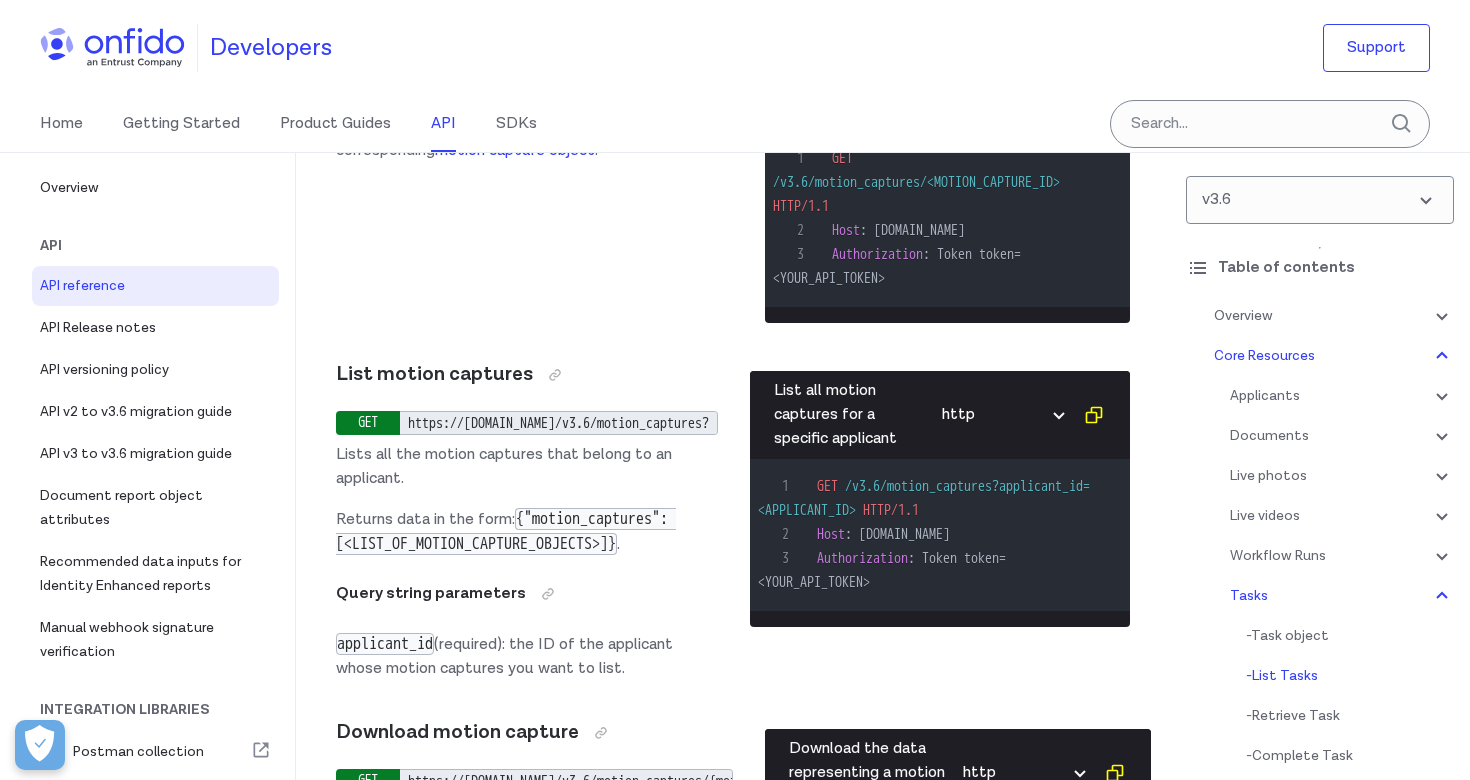 scroll, scrollTop: 62366, scrollLeft: 0, axis: vertical 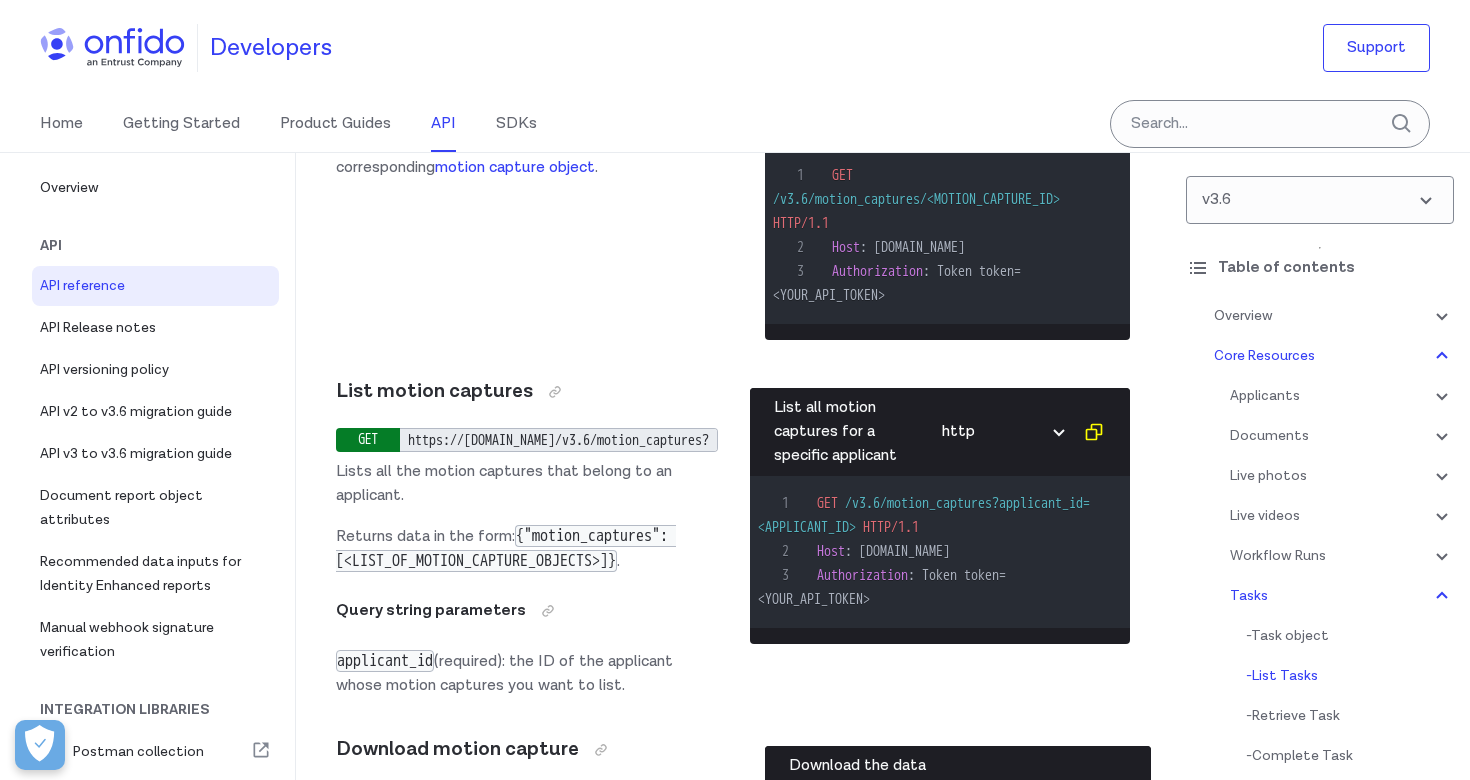click at bounding box center [481, -3257] 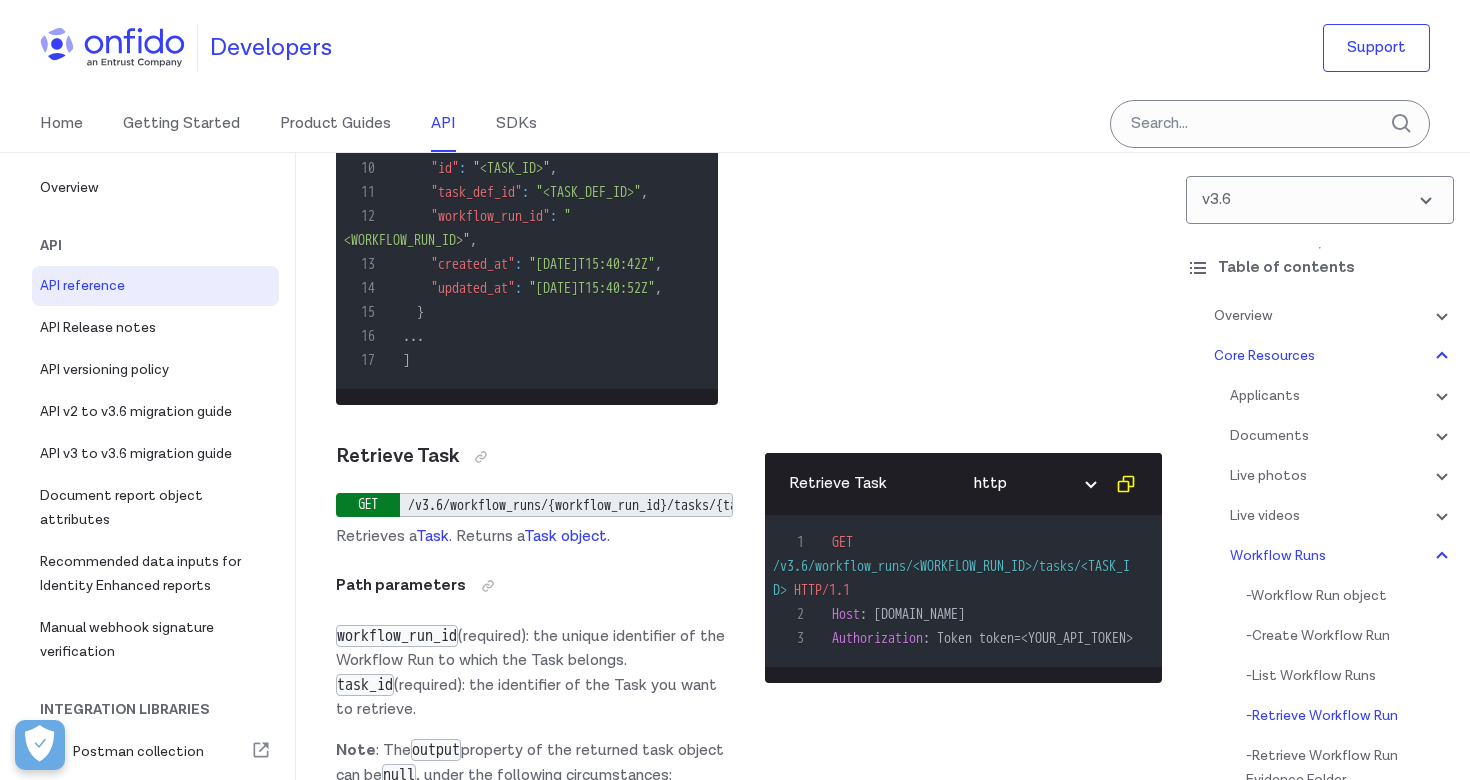 scroll, scrollTop: 58641, scrollLeft: 0, axis: vertical 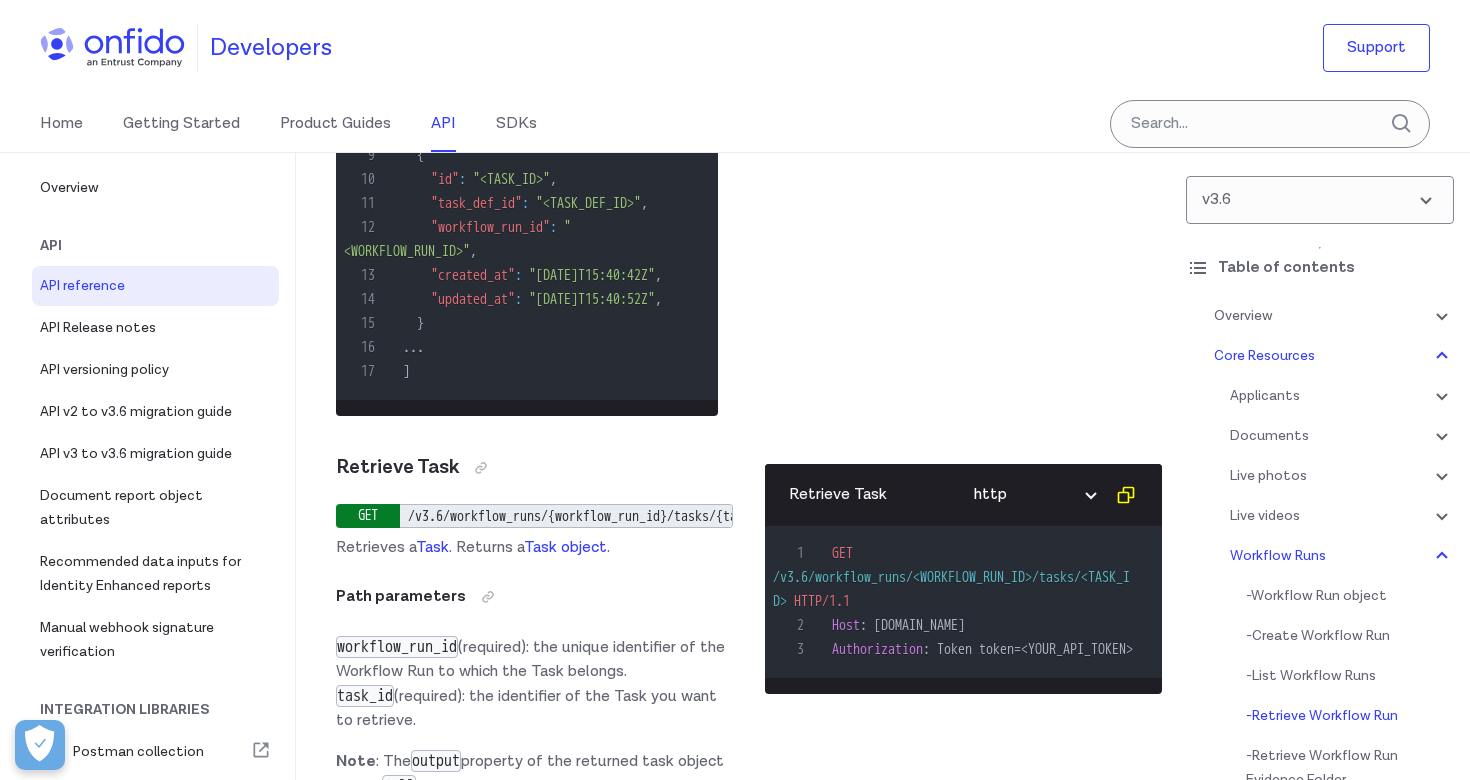 click at bounding box center (567, -3183) 